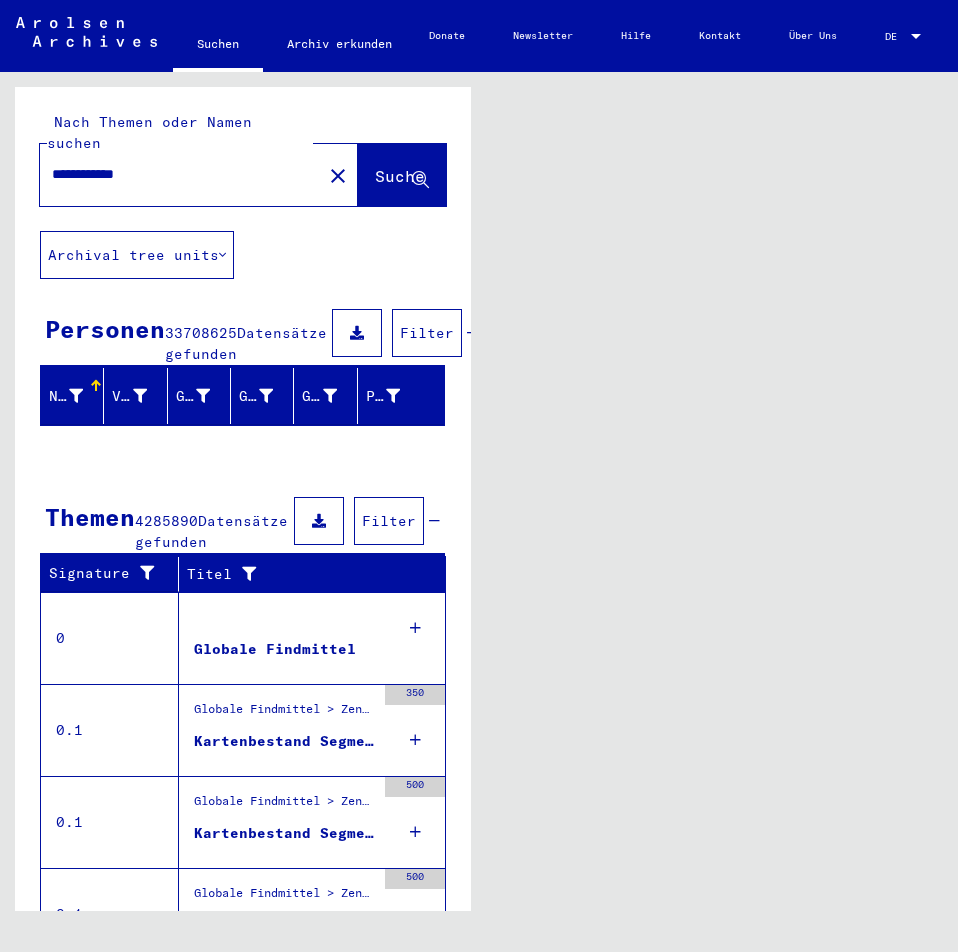 scroll, scrollTop: 0, scrollLeft: 0, axis: both 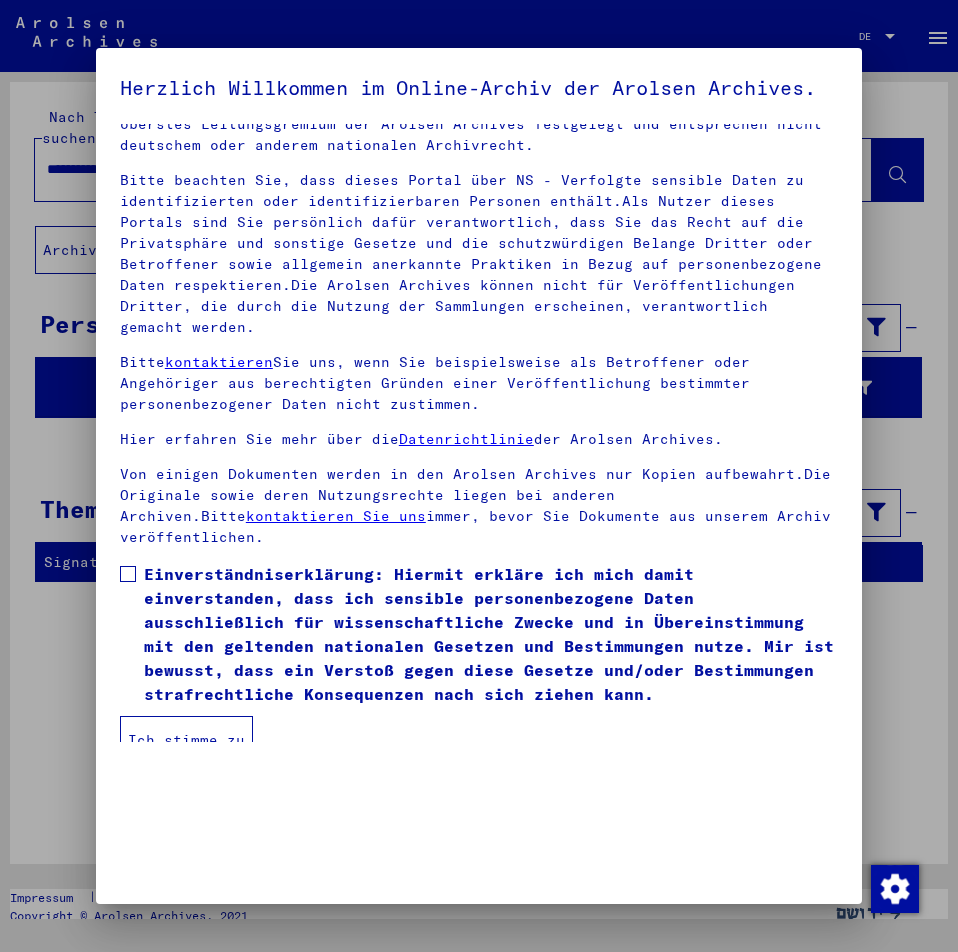 click at bounding box center (128, 574) 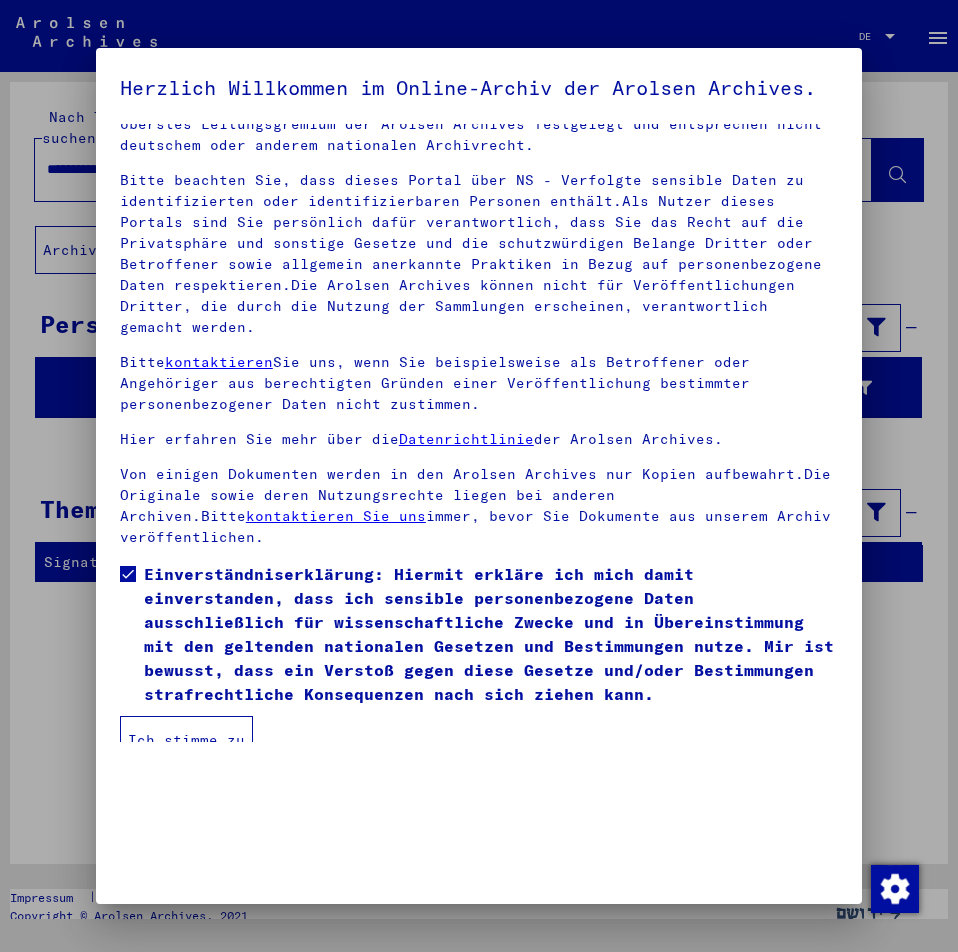 click on "Ich stimme zu" at bounding box center (186, 740) 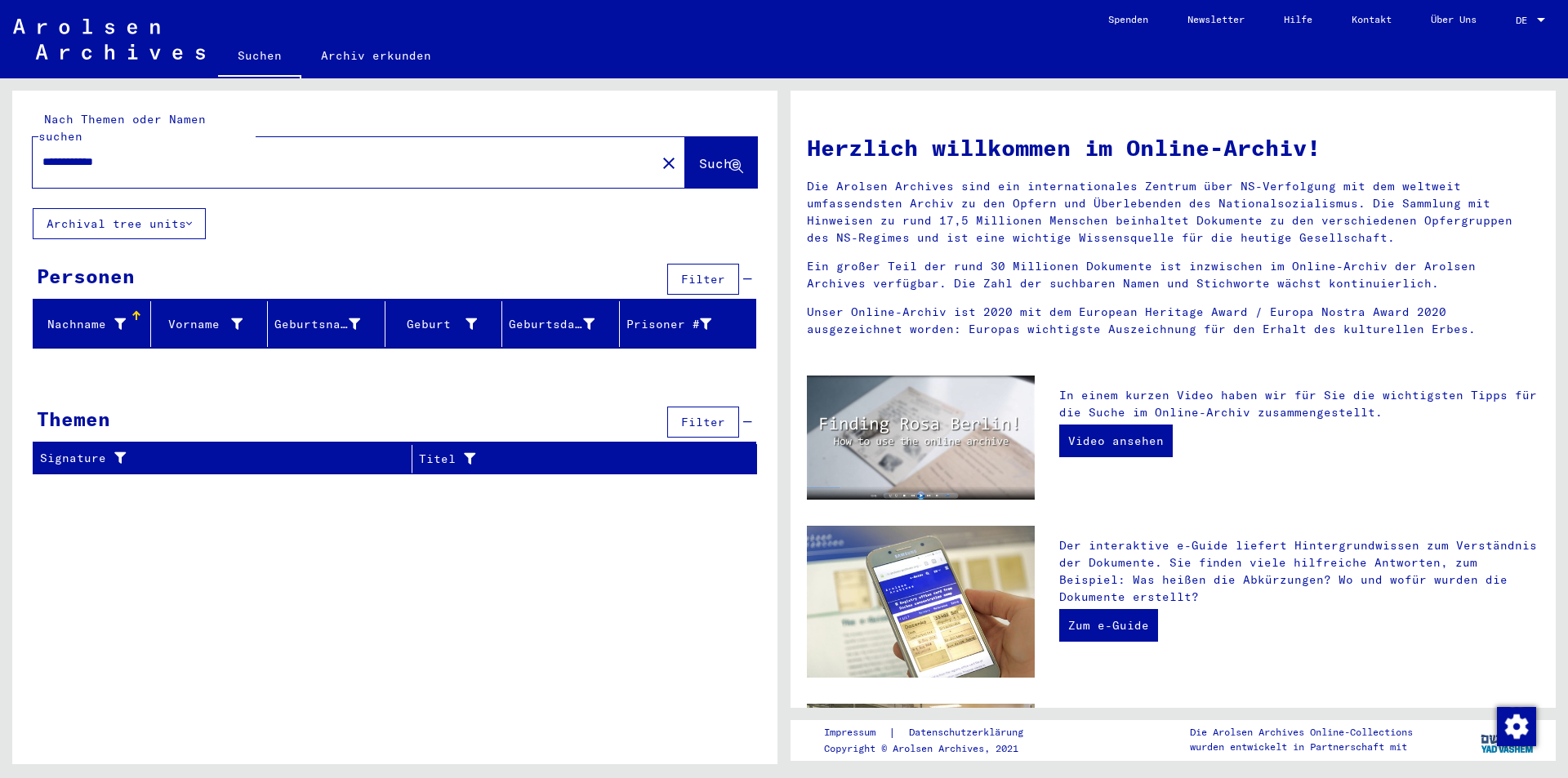click on "**********" 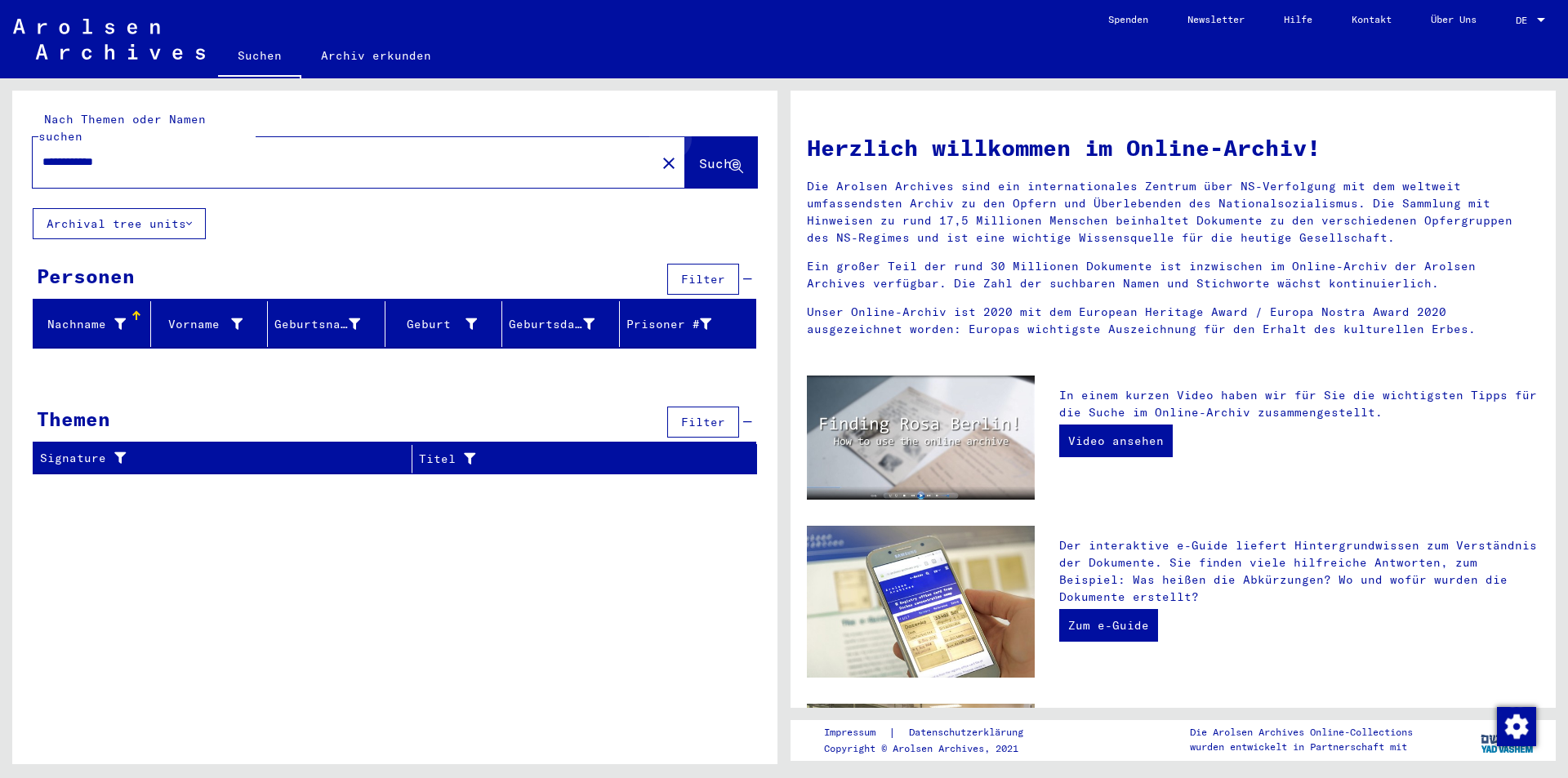 click on "Suche" 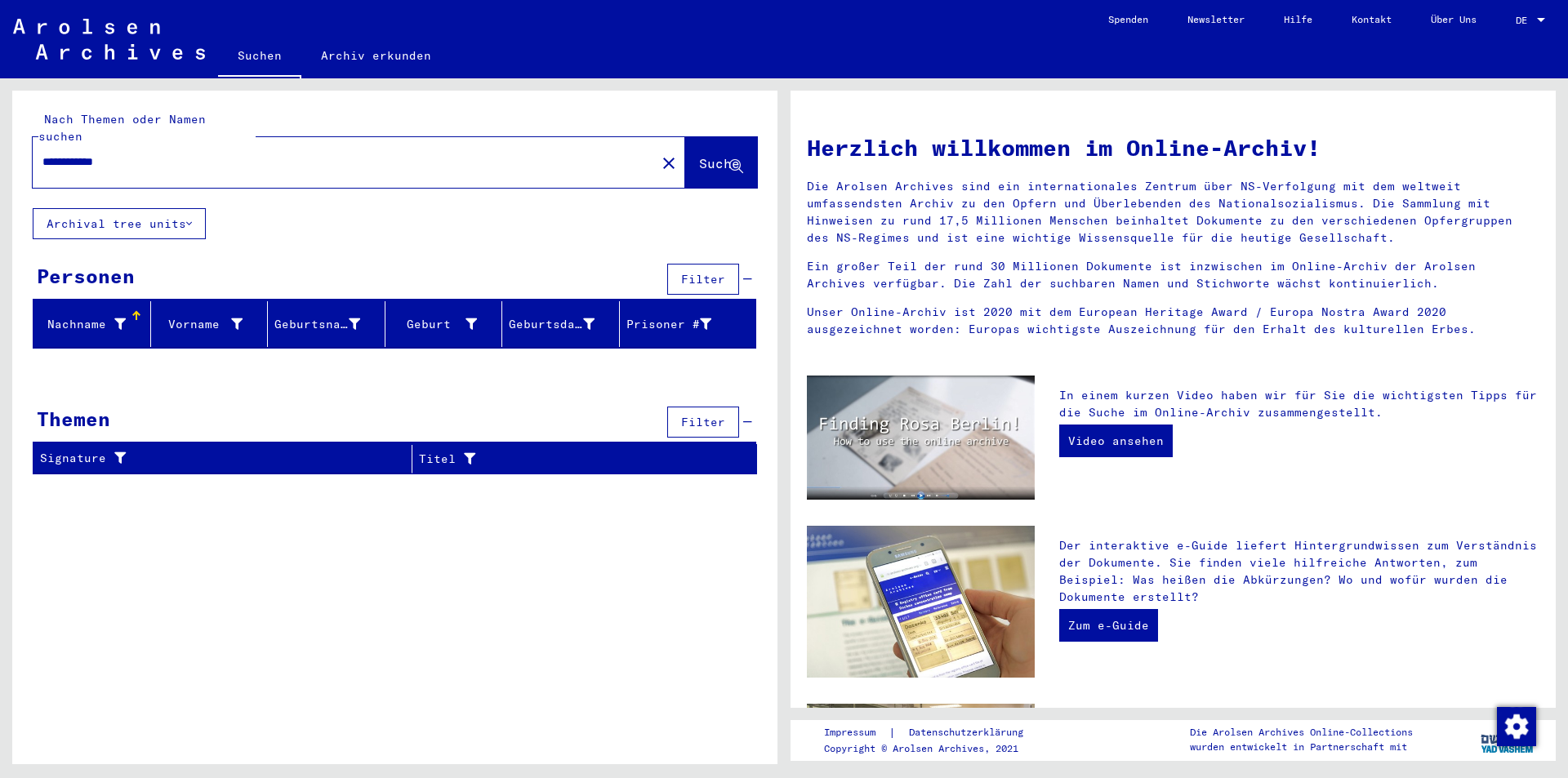 drag, startPoint x: 150, startPoint y: 152, endPoint x: 12, endPoint y: 157, distance: 138.09055 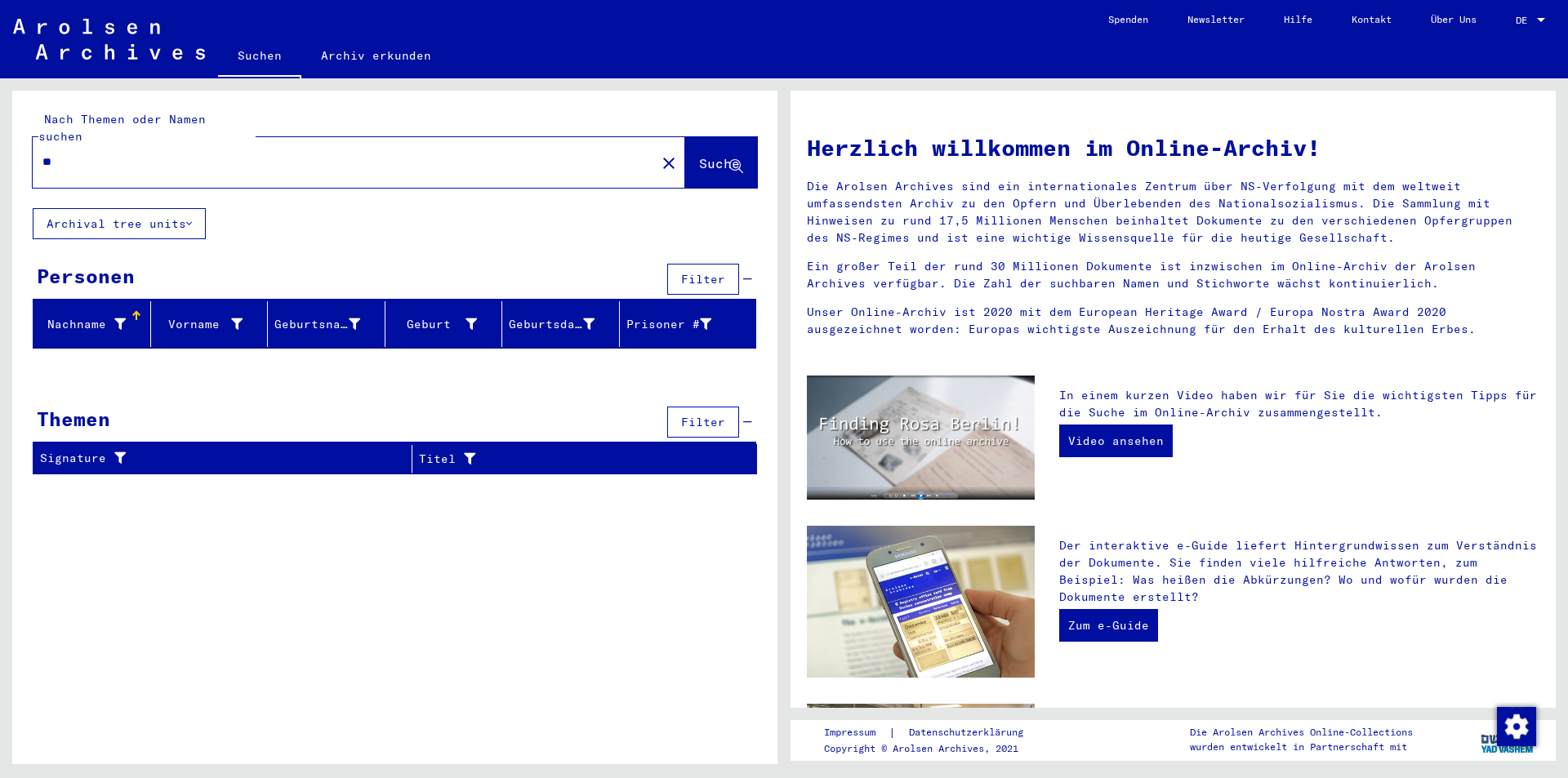 type on "*" 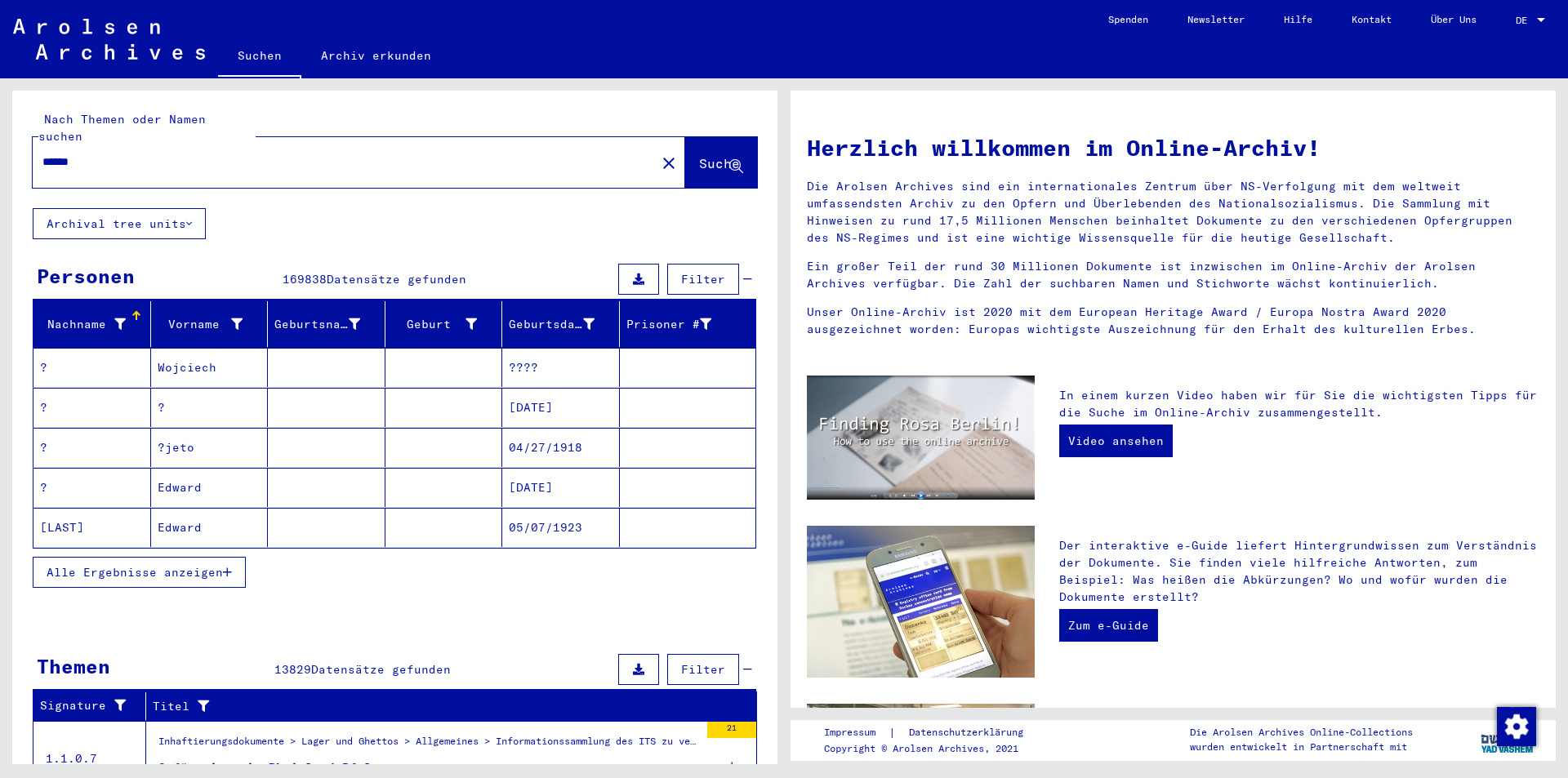 click on "******" 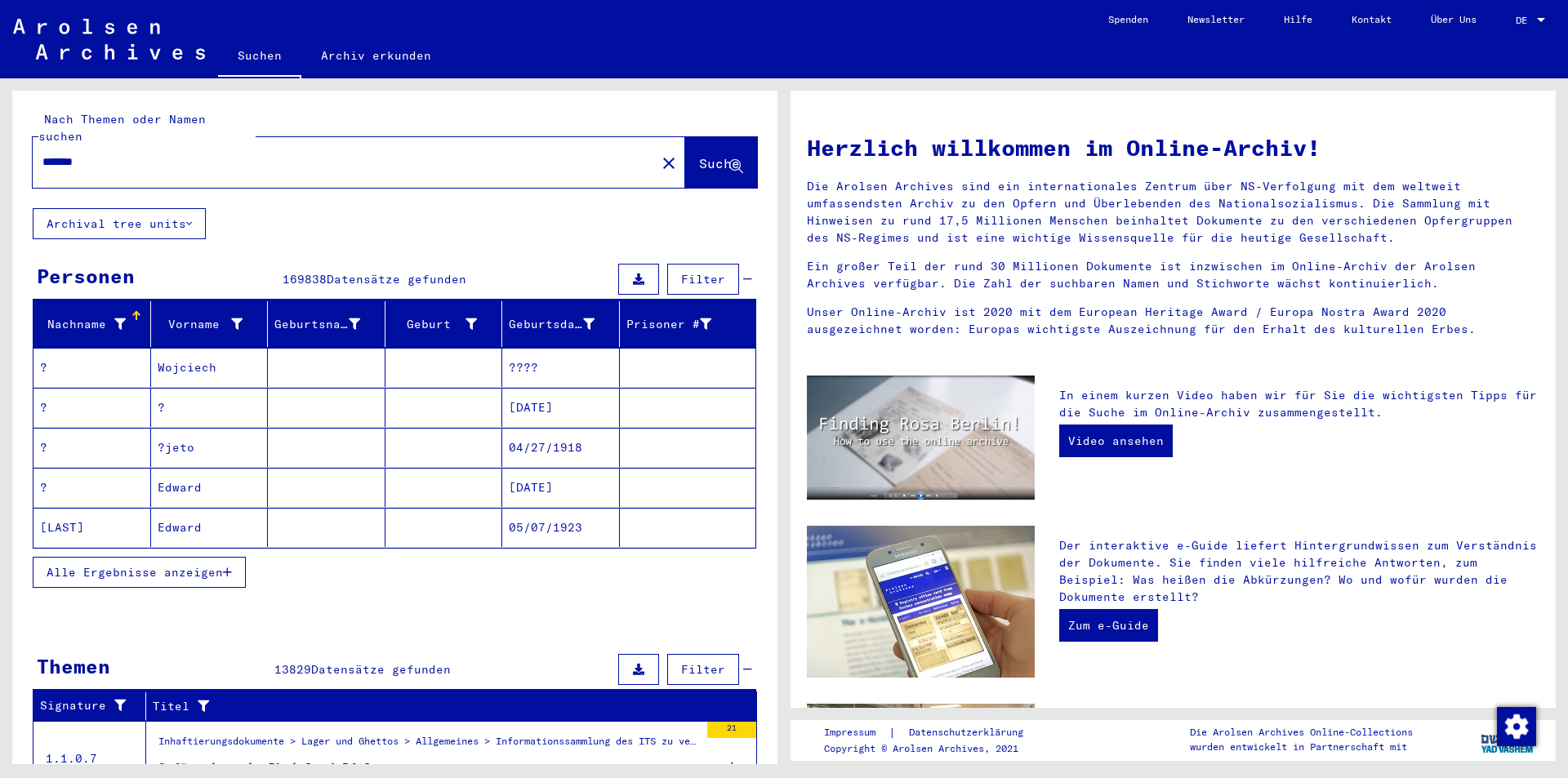 drag, startPoint x: 31, startPoint y: 155, endPoint x: 0, endPoint y: 158, distance: 31.144823 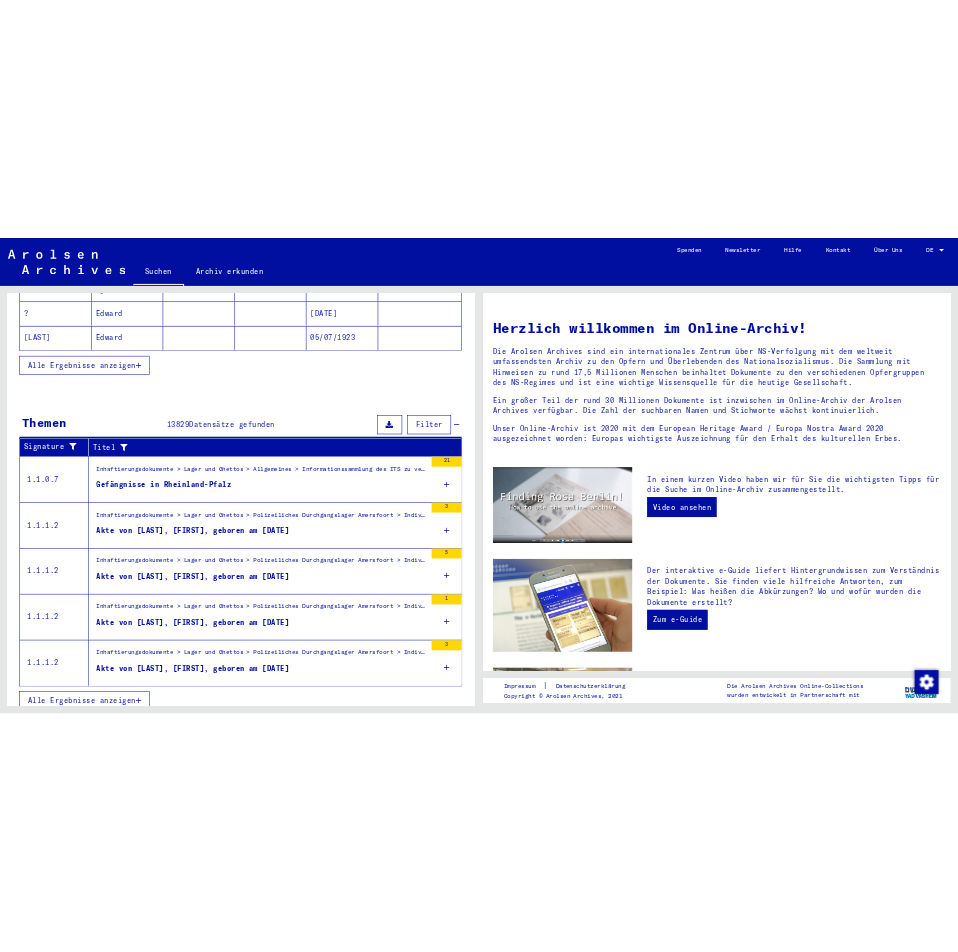 scroll, scrollTop: 0, scrollLeft: 0, axis: both 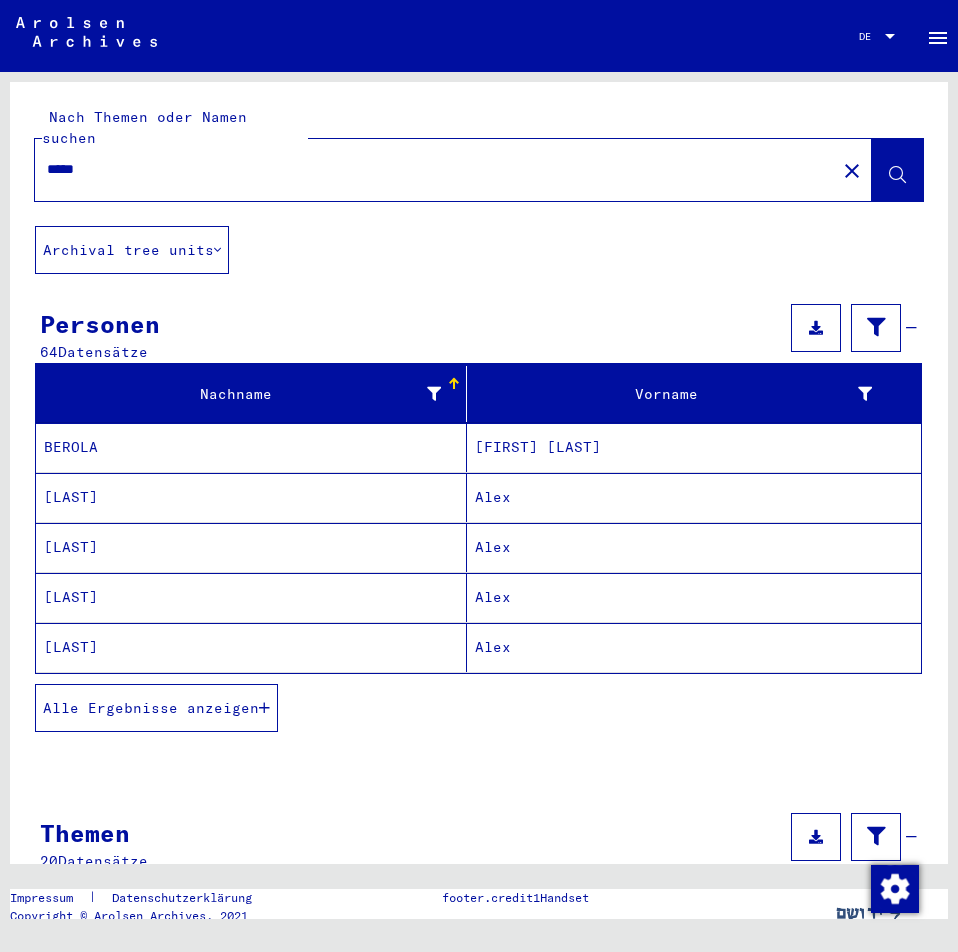 drag, startPoint x: 201, startPoint y: 146, endPoint x: -1, endPoint y: 146, distance: 202 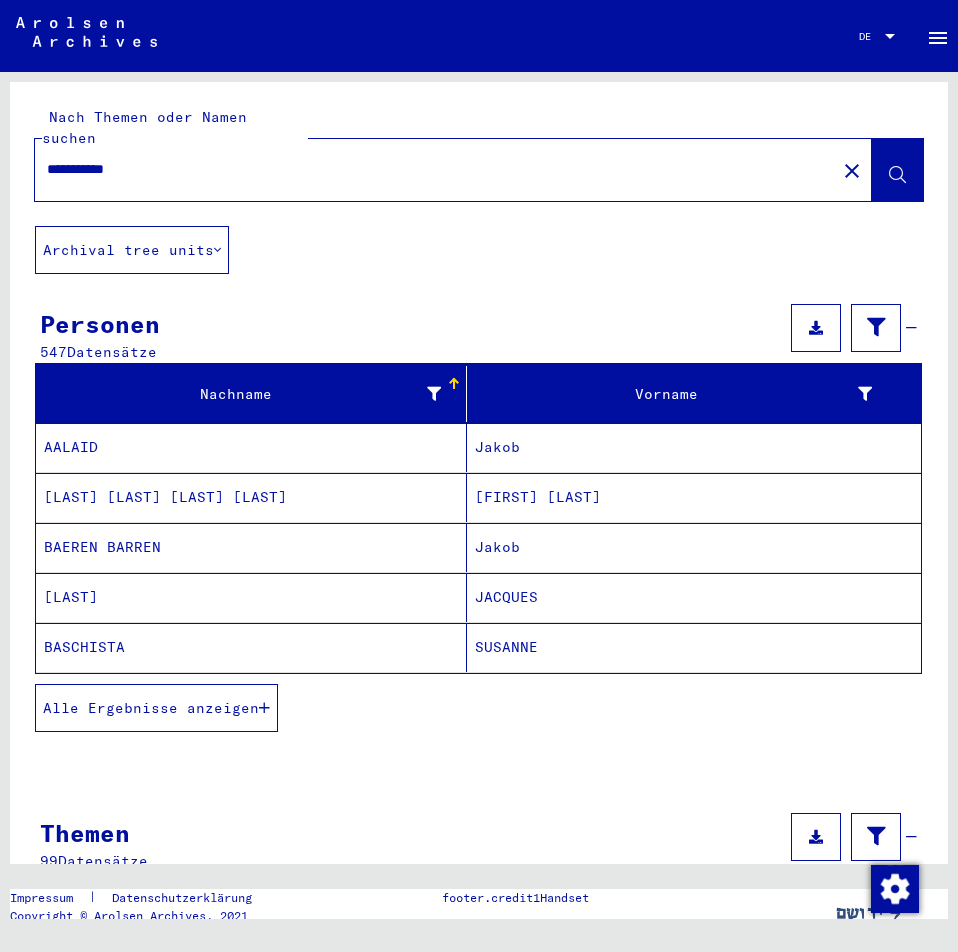 drag, startPoint x: 142, startPoint y: 154, endPoint x: -1, endPoint y: 142, distance: 143.50261 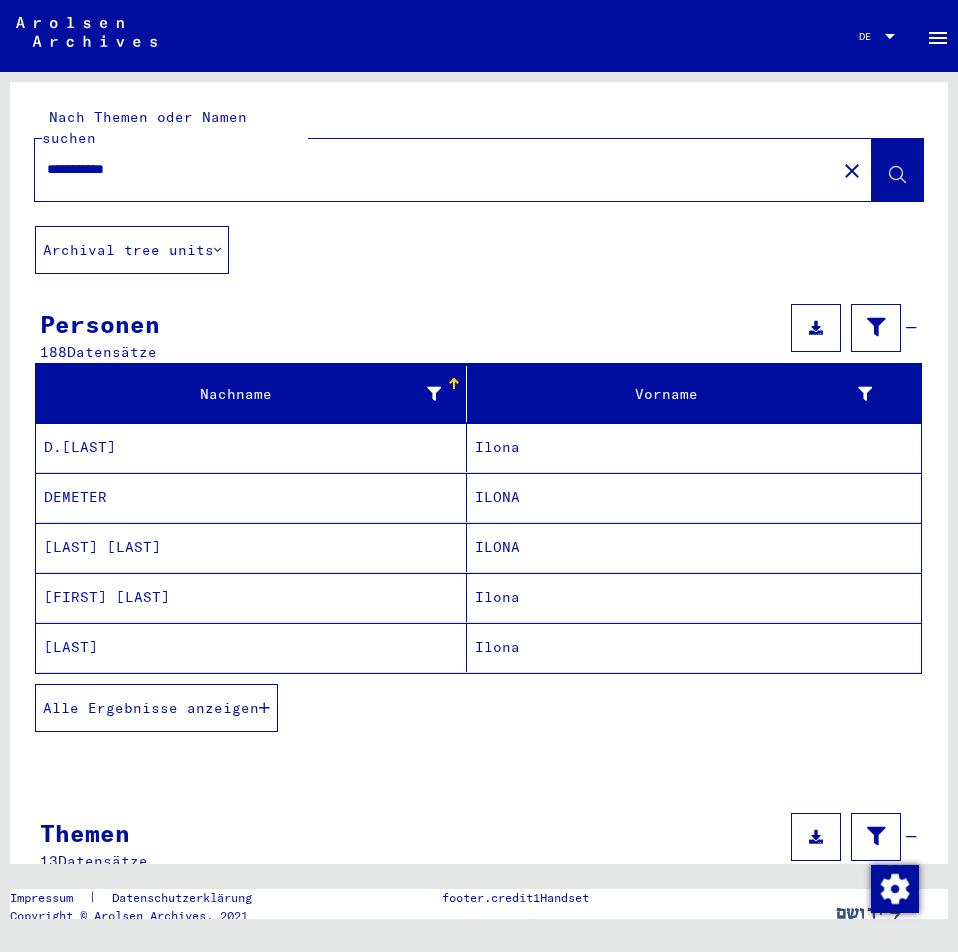 click on "D.[LAST]" at bounding box center [251, 497] 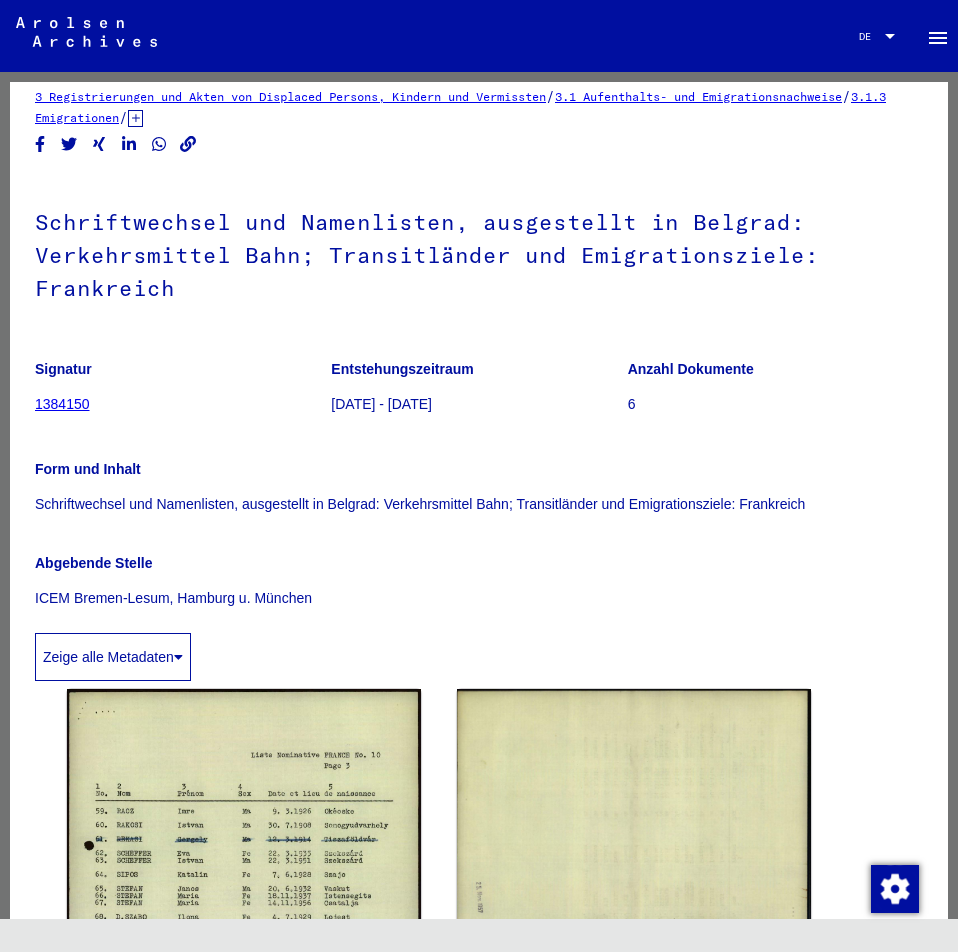scroll, scrollTop: 159, scrollLeft: 0, axis: vertical 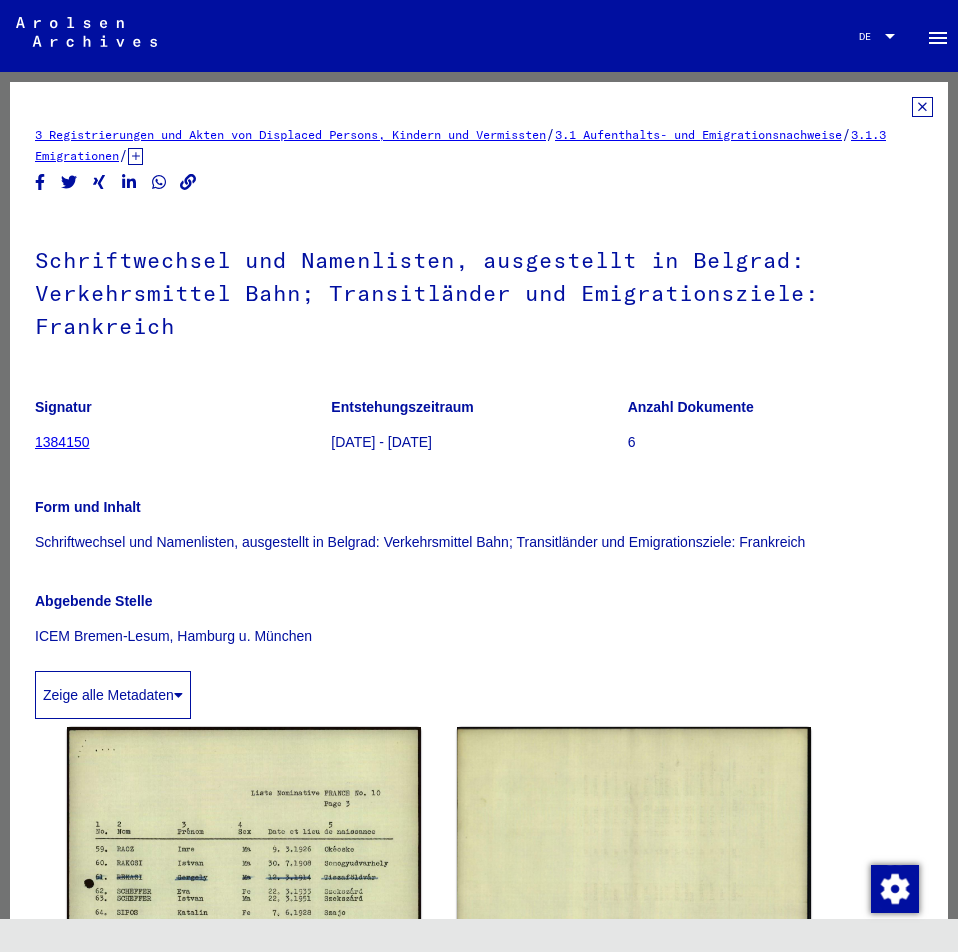 click on "3 Registrierungen und Akten von Displaced Persons, Kindern und Vermissten   /   3.1 Aufenthalts- und Emigrationsnachweise   /   3.1.3 Emigrationen   /   3.1.3.2 Passagierlisten und sonstige Zusammenstellungen über emigrierte Personen   /   3.1.3.2 EU Registrierungen und Emigration überwiegend aus anderen europäischen Ländern   /   3.1.3.2 EU II Zeitraum 1952 - 1971 (ICEM-Unterstützung)   /  Schriftwechsel und Namenlisten, ausgestellt in Belgrad: Verkehrsmittel Bahn; Transitländer und Emigrationsziele: Frankreich  Signatur 1384150 Entstehungszeitraum 1957-11-20 - 1957-11-21 Anzahl Dokumente 6 Form und Inhalt Schriftwechsel und Namenlisten, ausgestellt in Belgrad: Verkehrsmittel Bahn; Transitländer und Emigrationsziele: Frankreich Abgebende Stelle ICEM Bremen-Lesum, Hamburg u. München Zeige alle Metadaten  DocID: 81740255 DocID: 81740255 See comments created before January 2022" 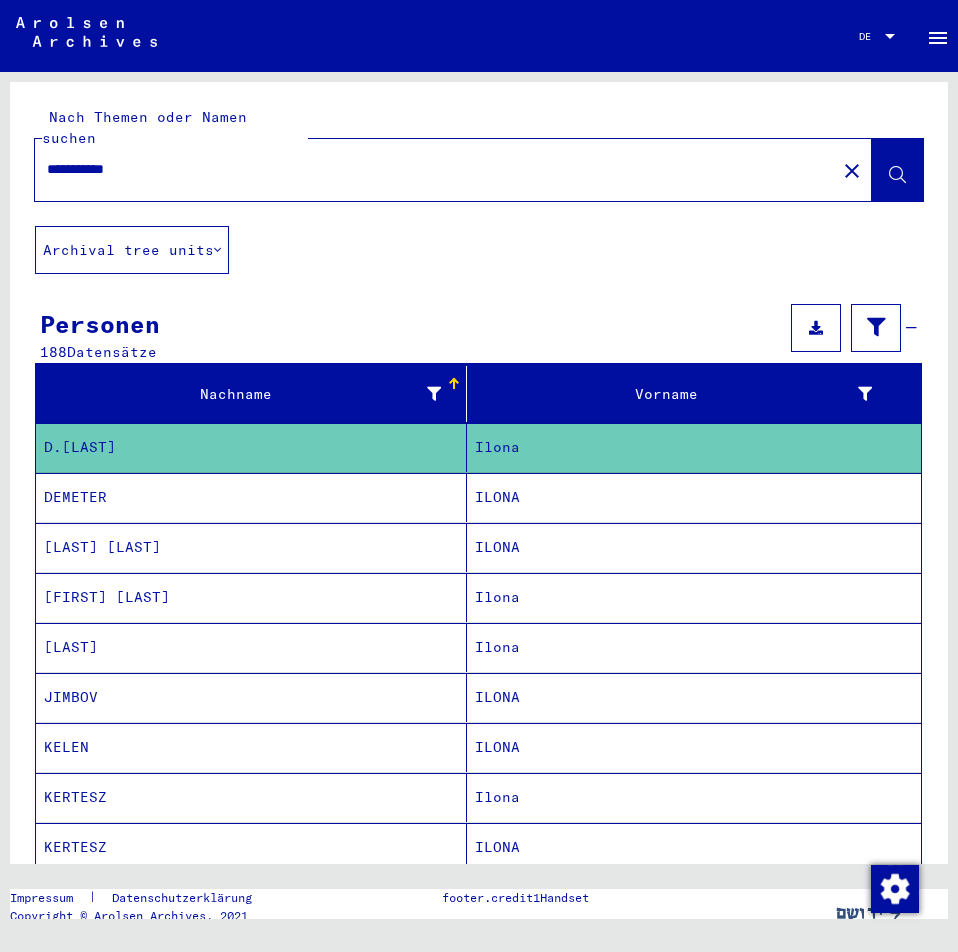 drag, startPoint x: 344, startPoint y: 160, endPoint x: 315, endPoint y: 153, distance: 29.832869 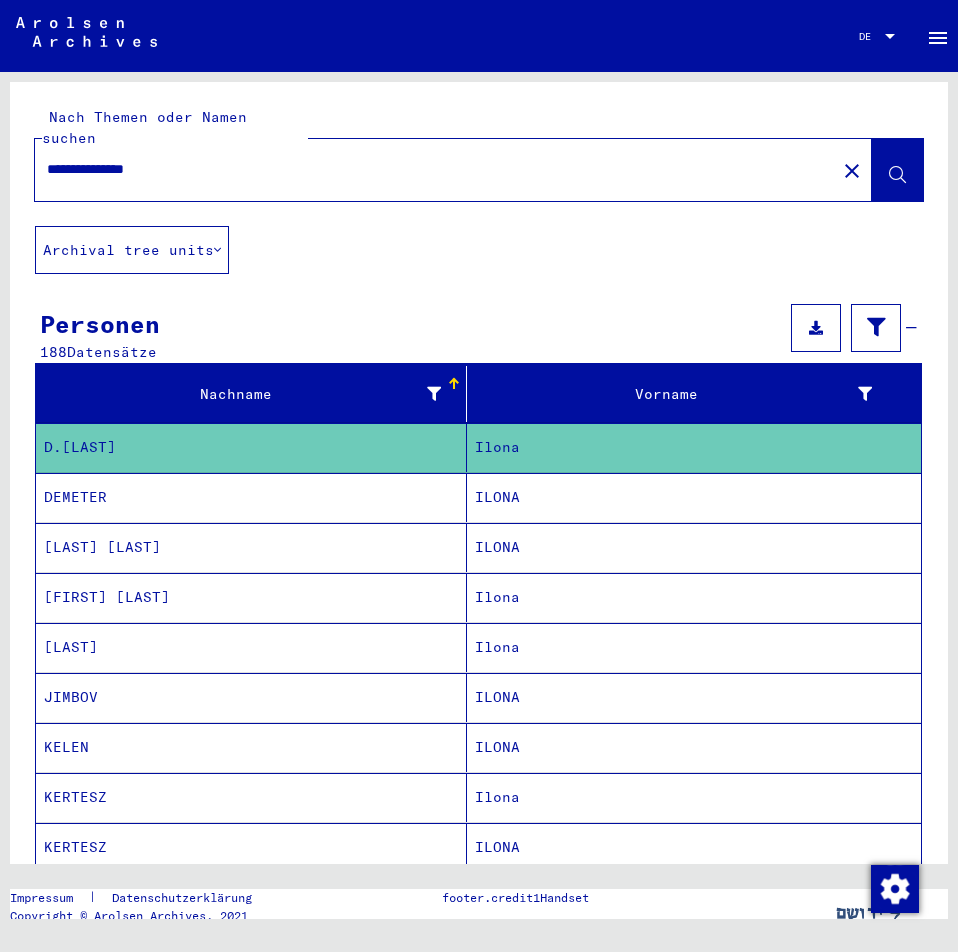 type on "**********" 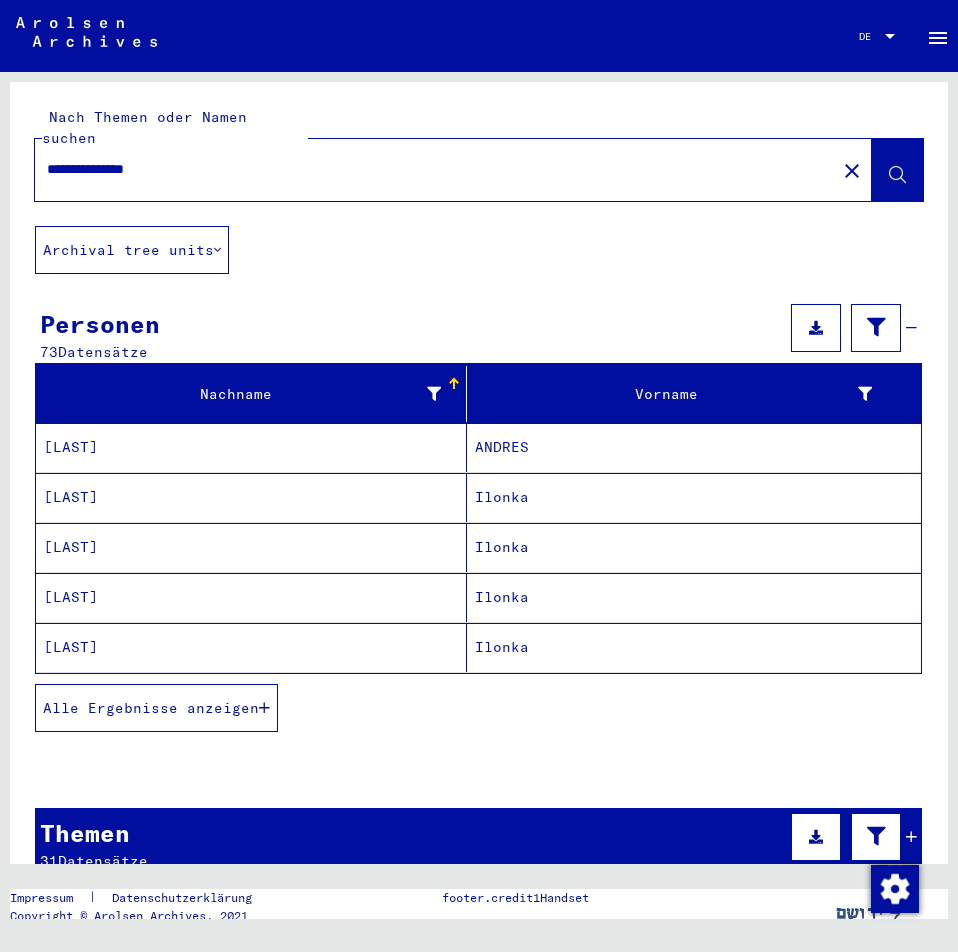 click on "[LAST]" at bounding box center (251, 547) 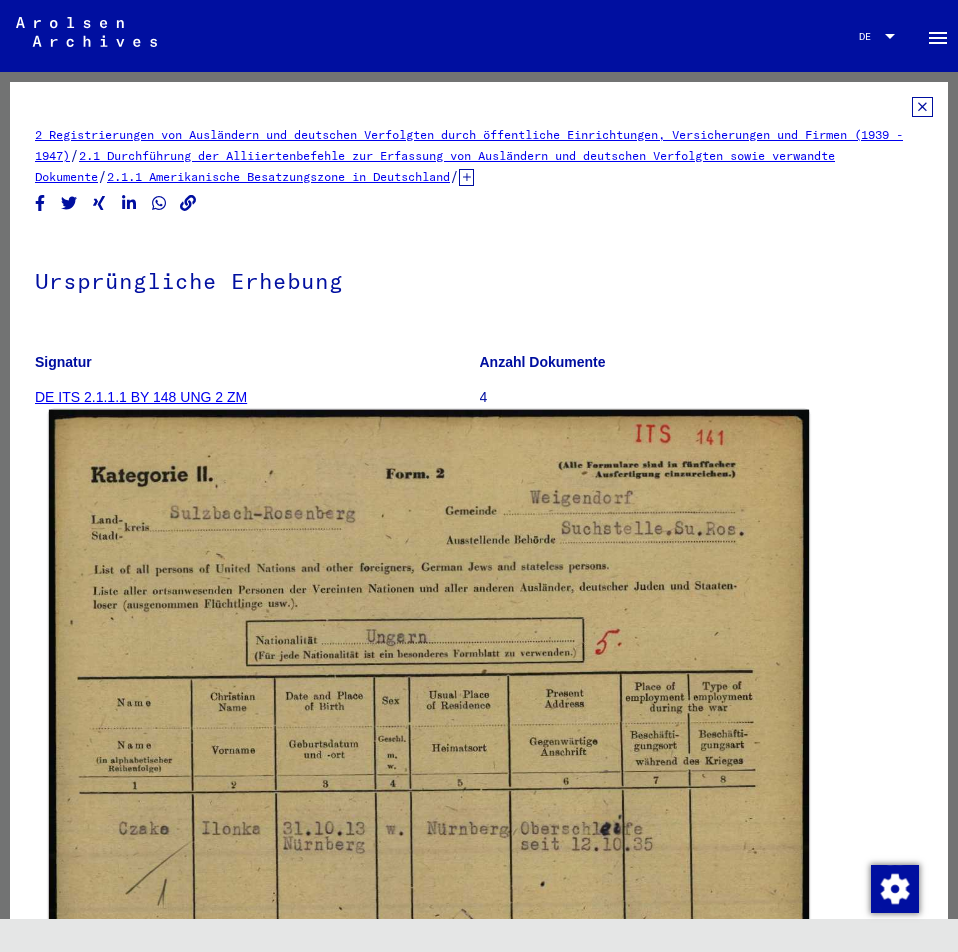 scroll, scrollTop: 0, scrollLeft: 0, axis: both 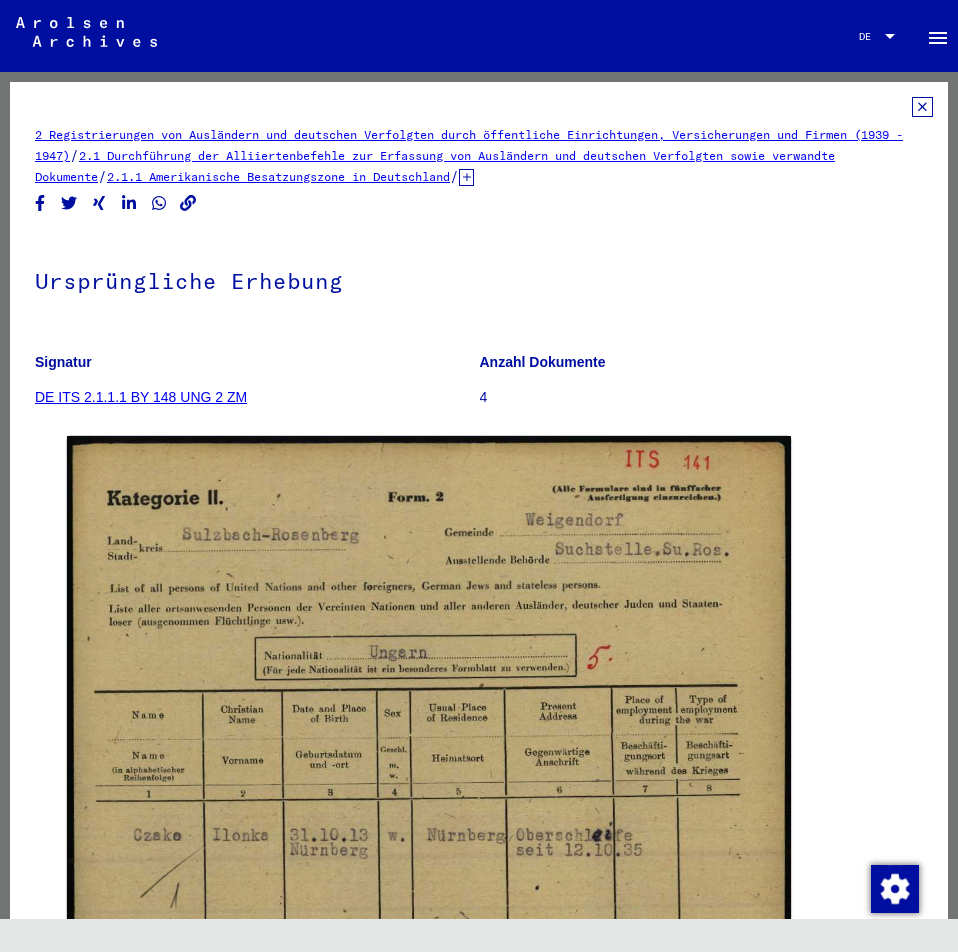 click 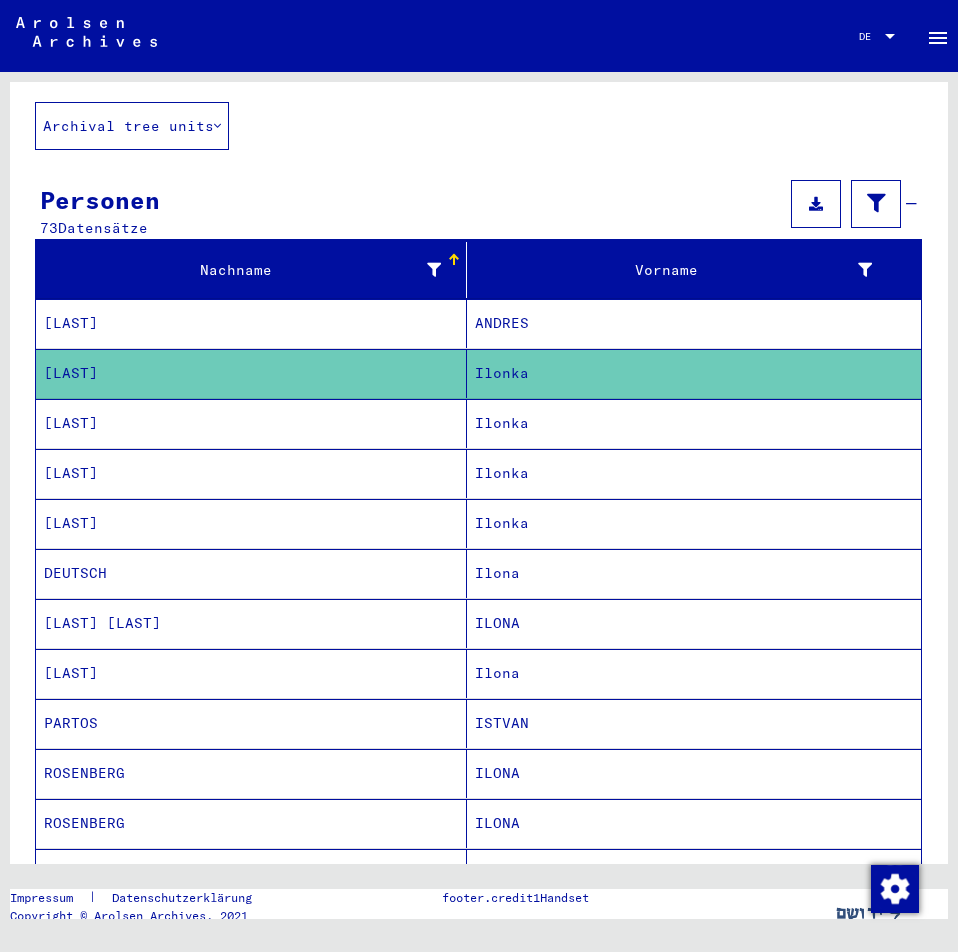 scroll, scrollTop: 600, scrollLeft: 0, axis: vertical 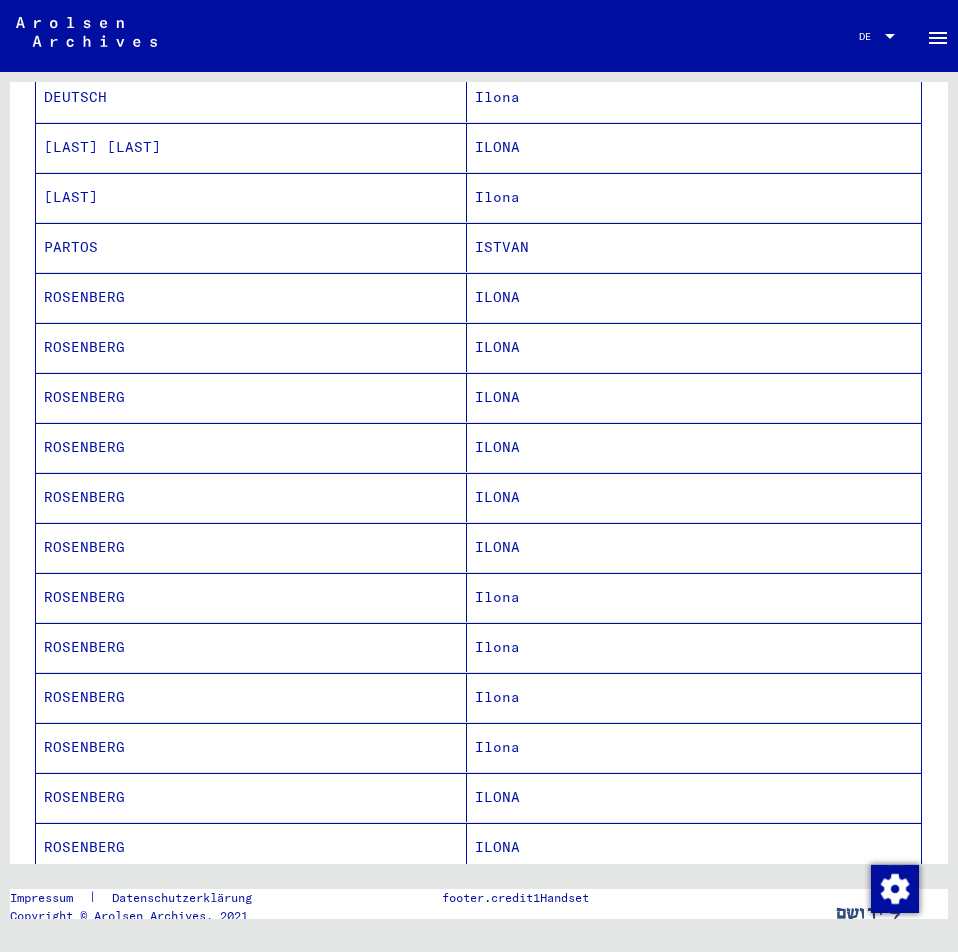 click on "ROSENBERG" at bounding box center [251, 347] 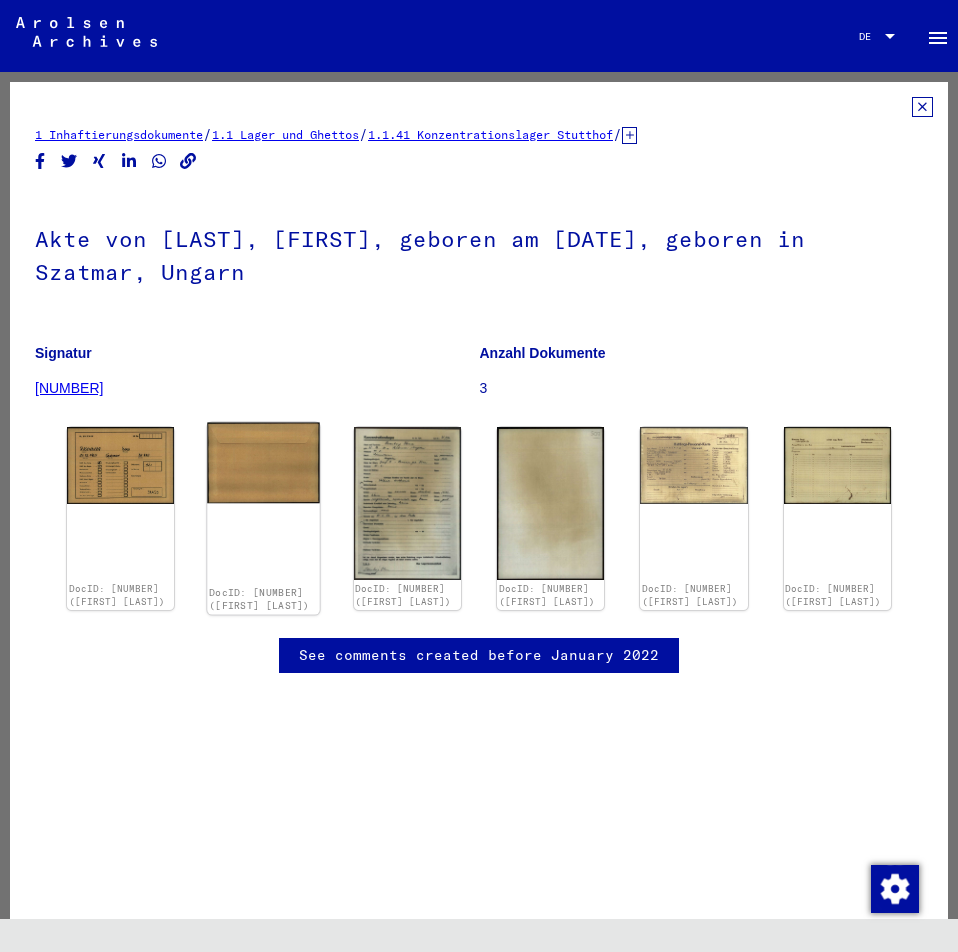 scroll, scrollTop: 0, scrollLeft: 0, axis: both 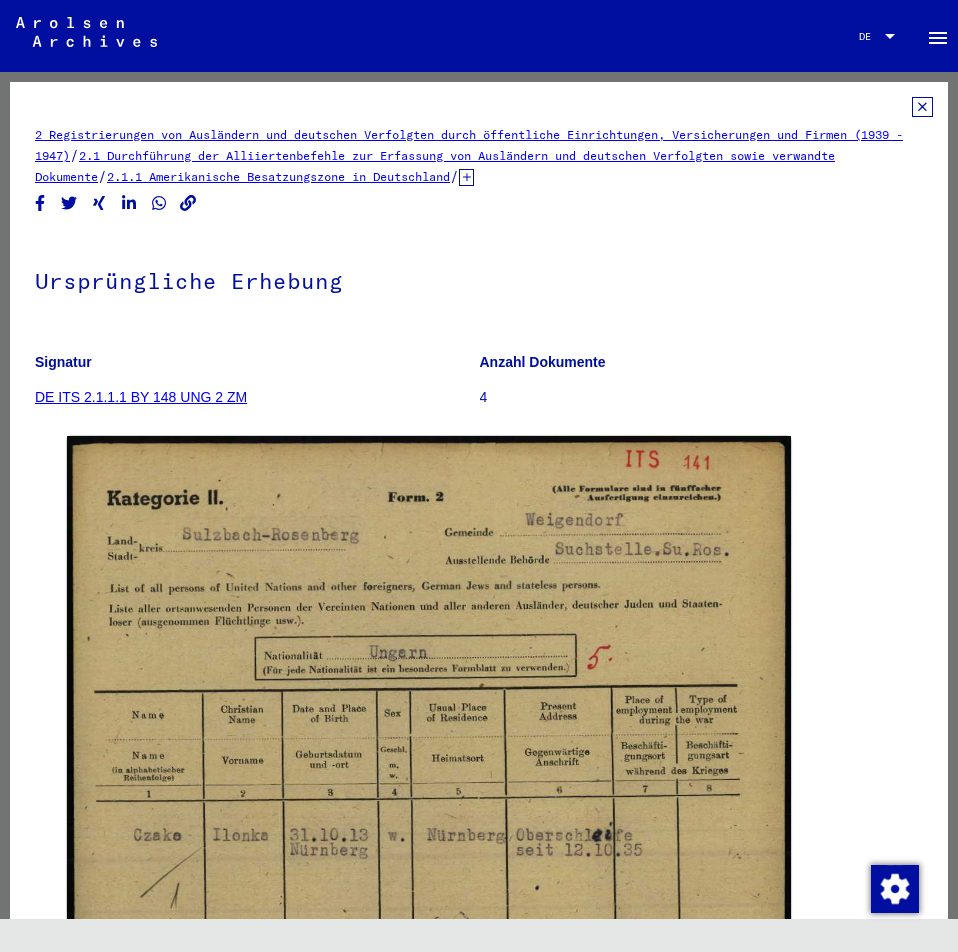 click 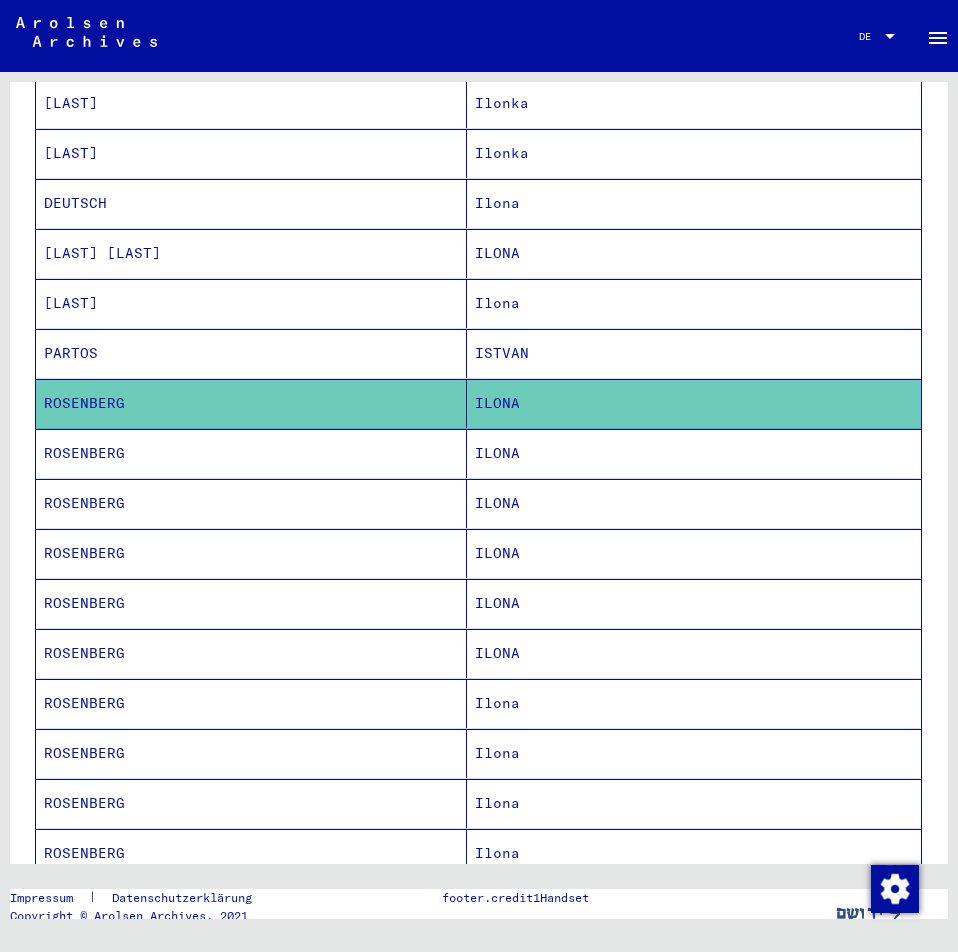 scroll, scrollTop: 500, scrollLeft: 0, axis: vertical 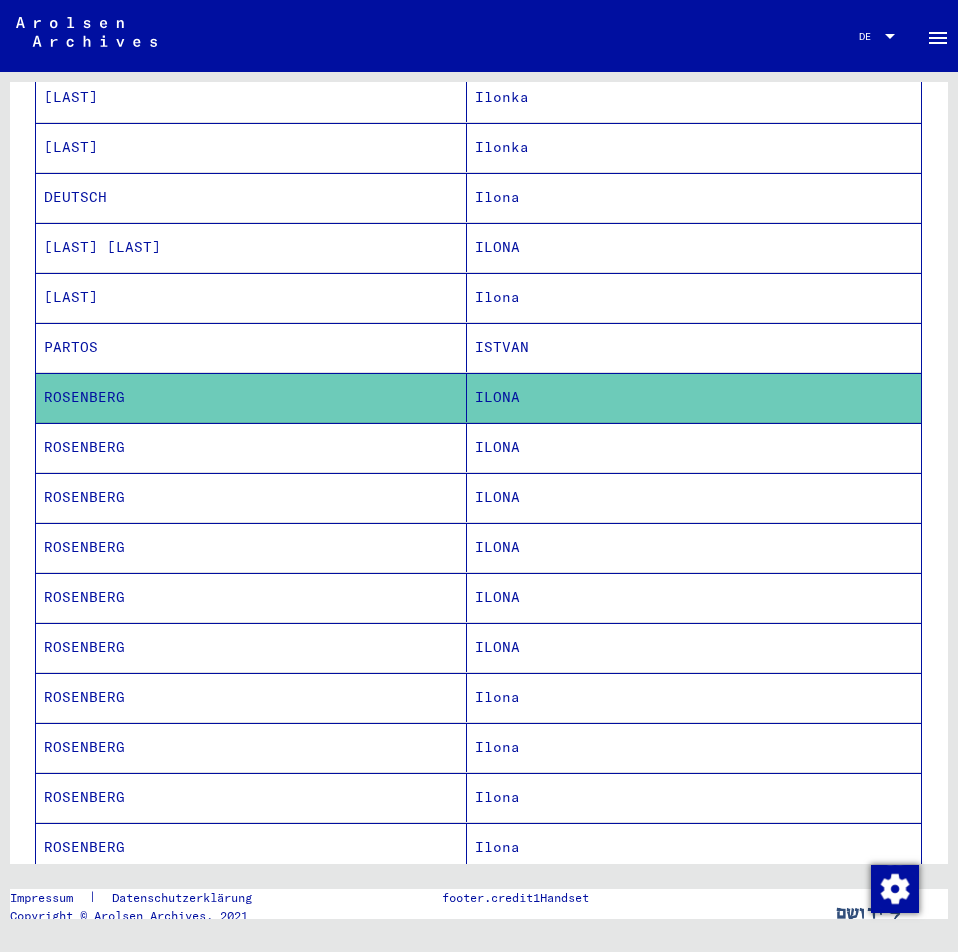 click on "ROSENBERG" at bounding box center [251, 547] 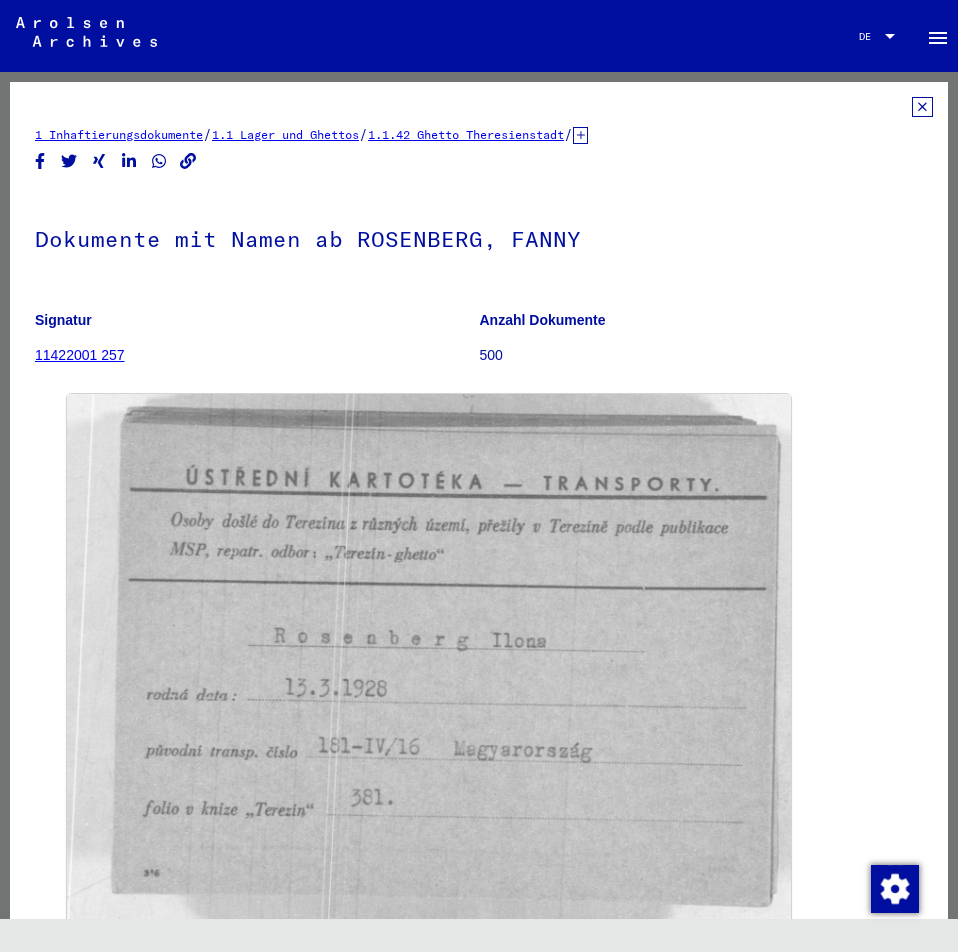 scroll, scrollTop: 0, scrollLeft: 0, axis: both 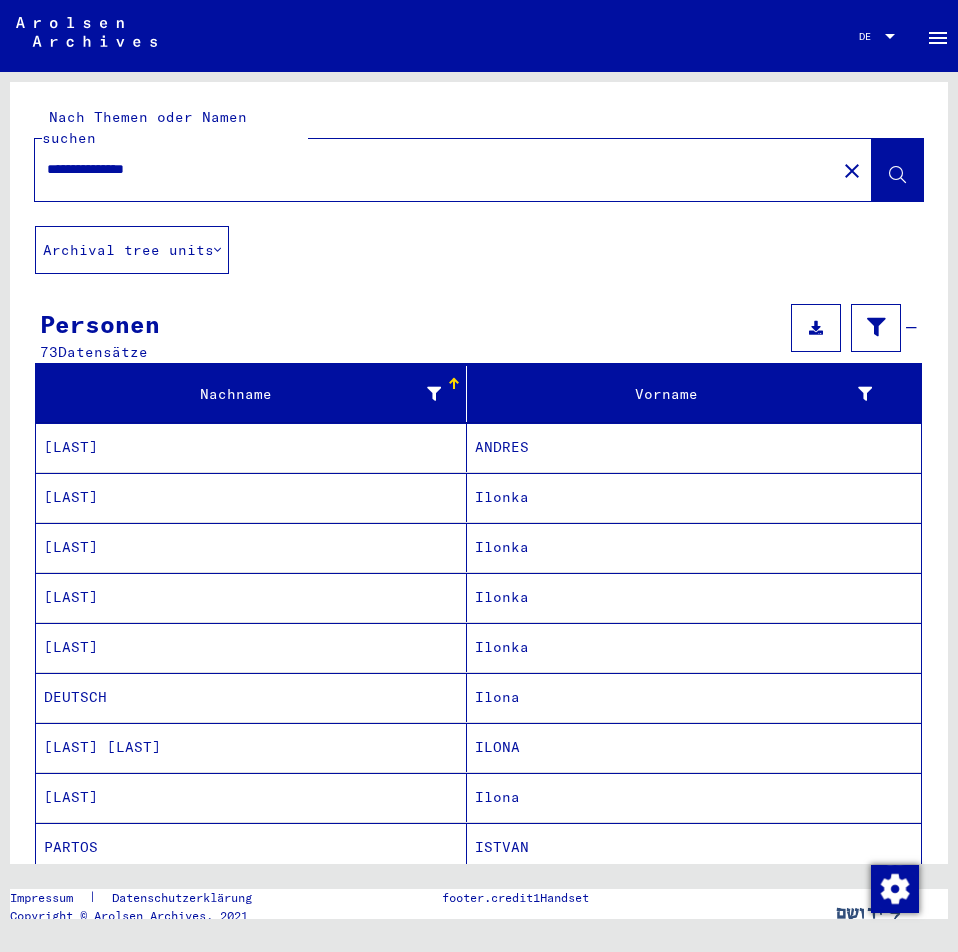 drag, startPoint x: 152, startPoint y: 158, endPoint x: -1, endPoint y: 136, distance: 154.57361 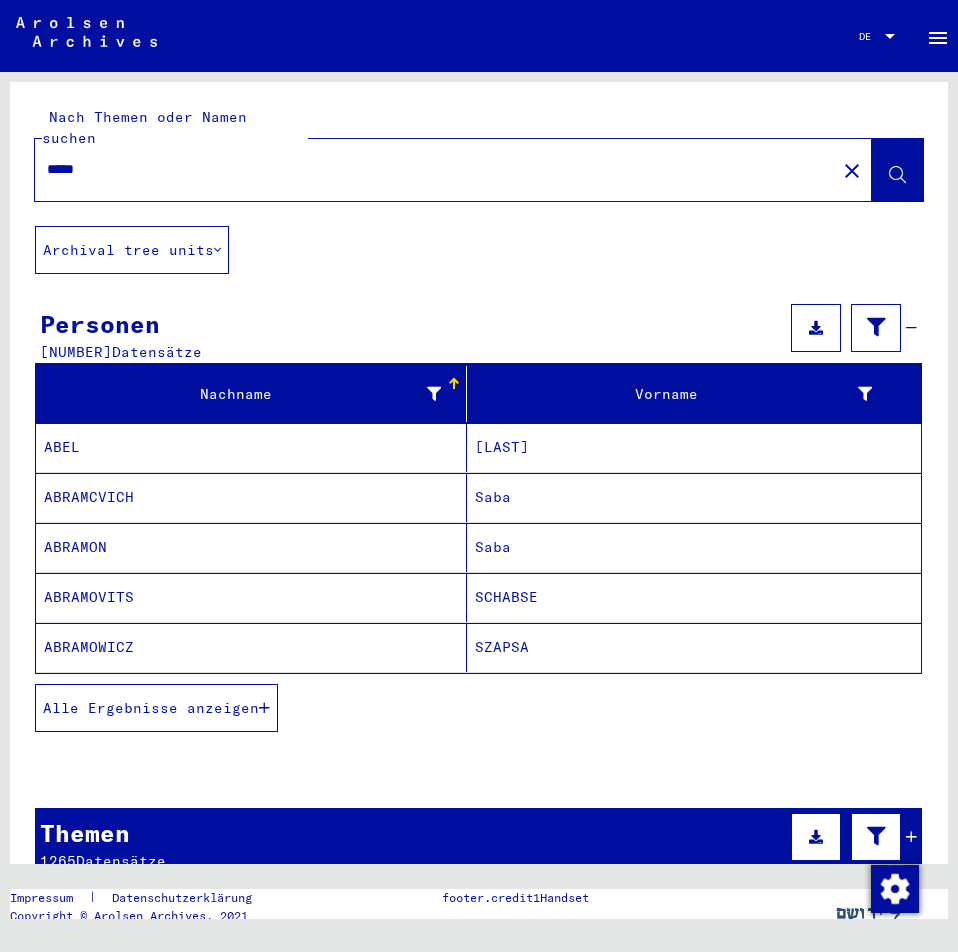 drag, startPoint x: 143, startPoint y: 151, endPoint x: -1, endPoint y: 139, distance: 144.49913 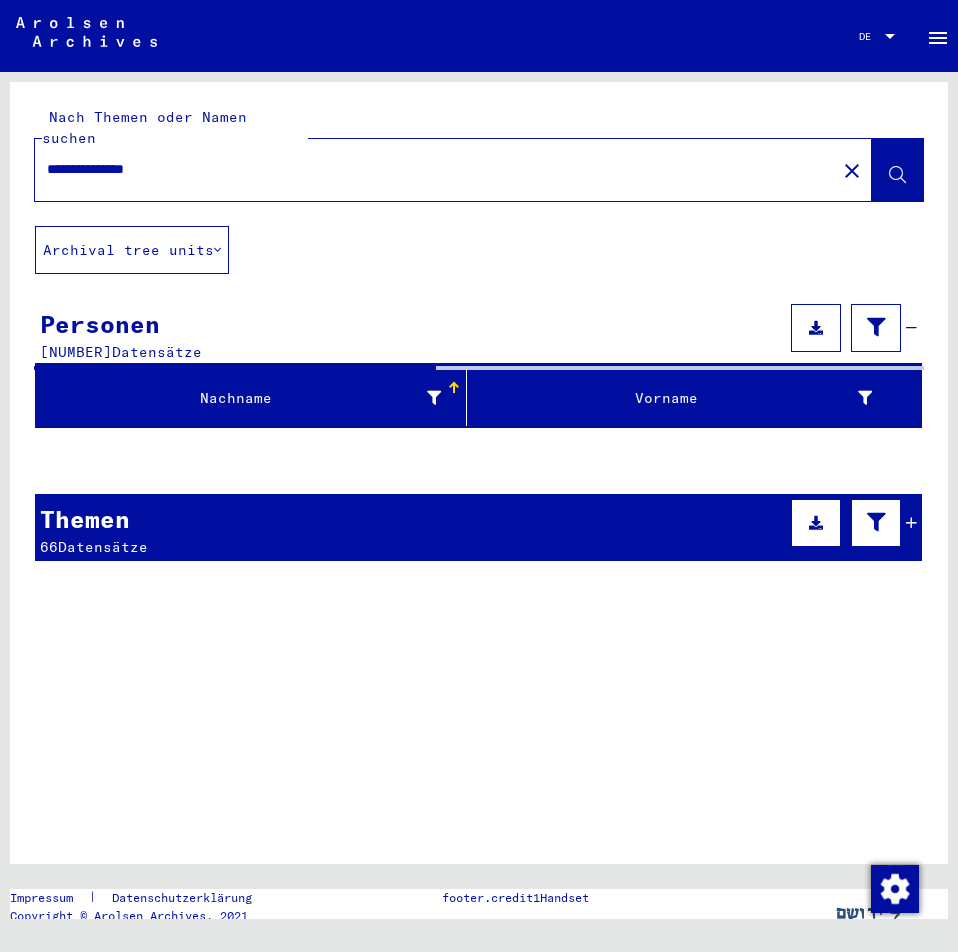 type on "**********" 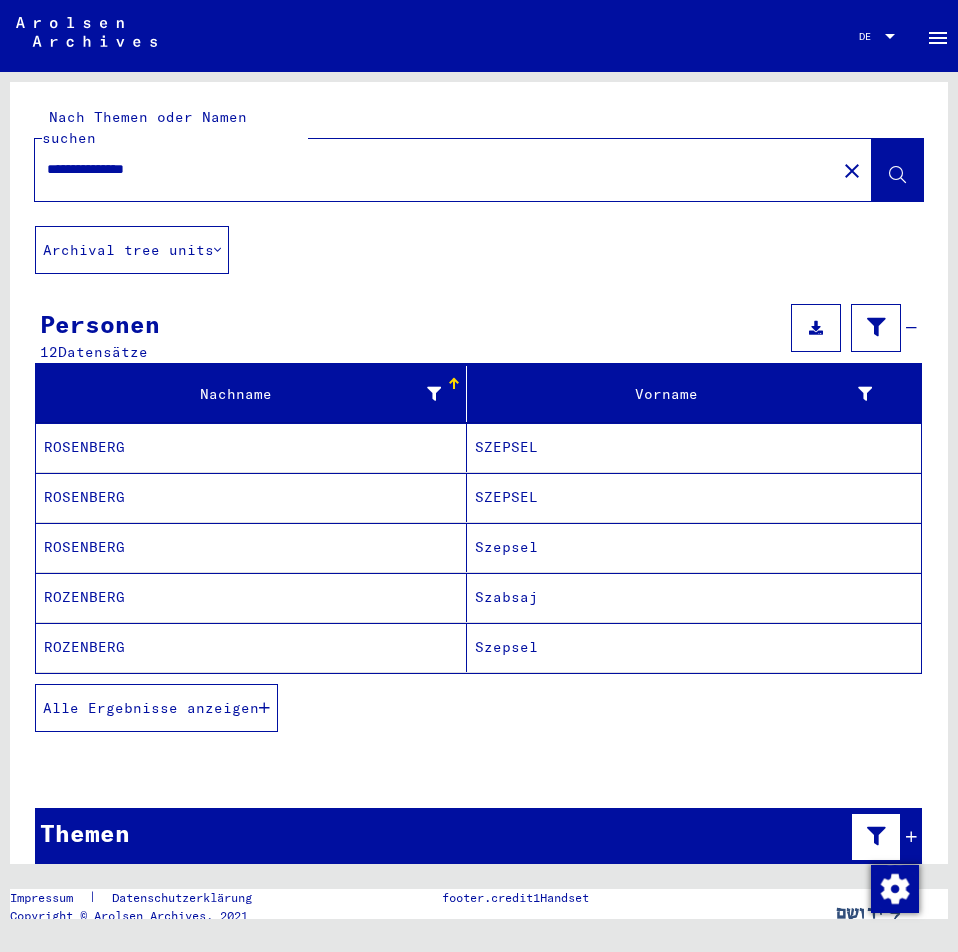 click on "ROSENBERG" at bounding box center [251, 497] 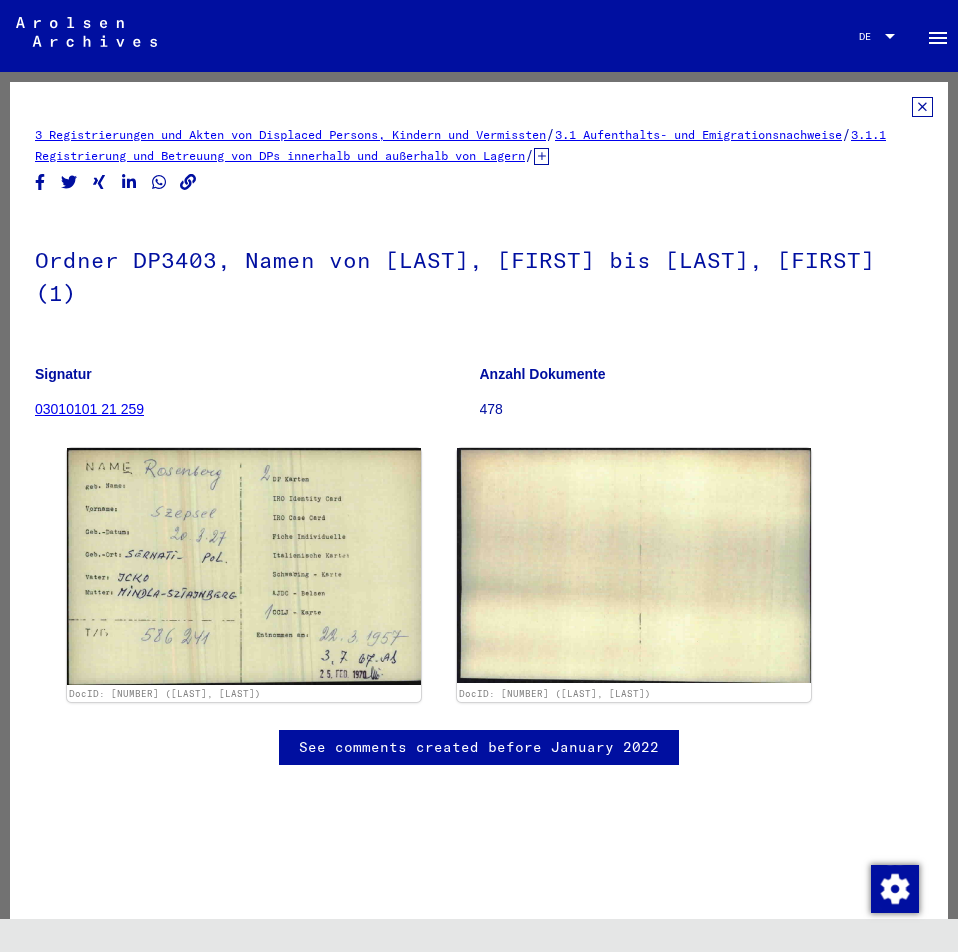 scroll, scrollTop: 0, scrollLeft: 0, axis: both 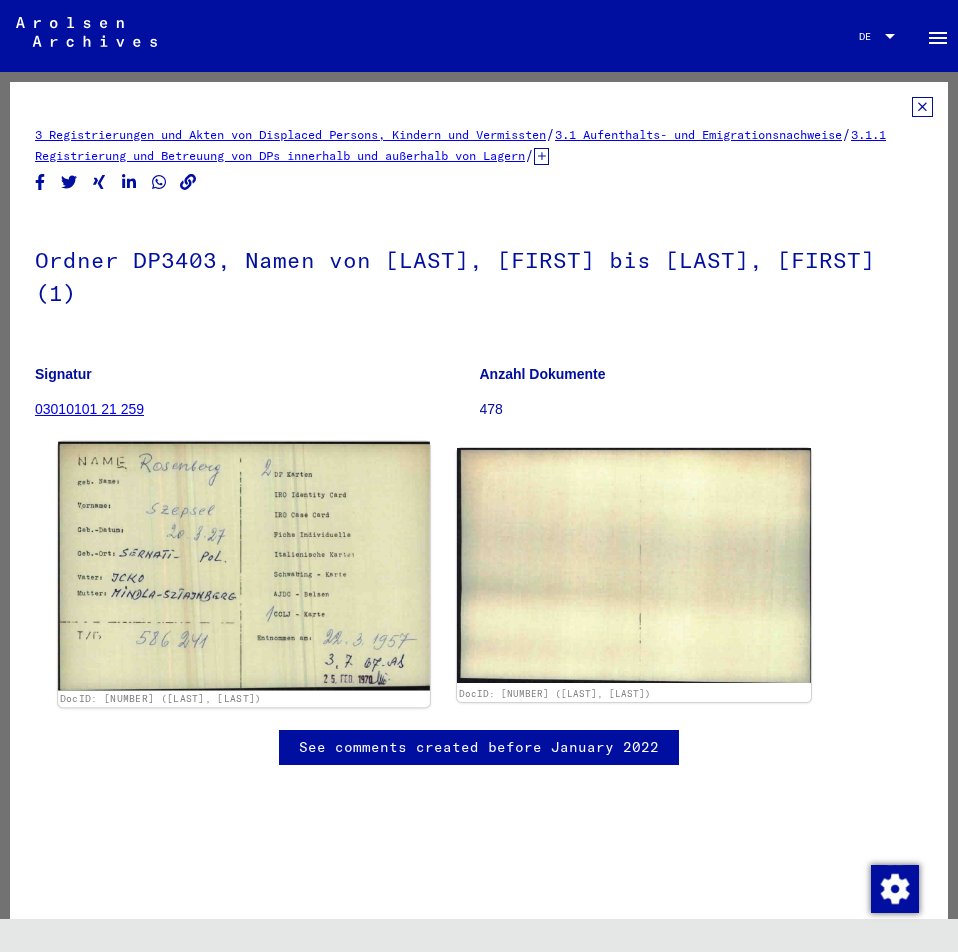click 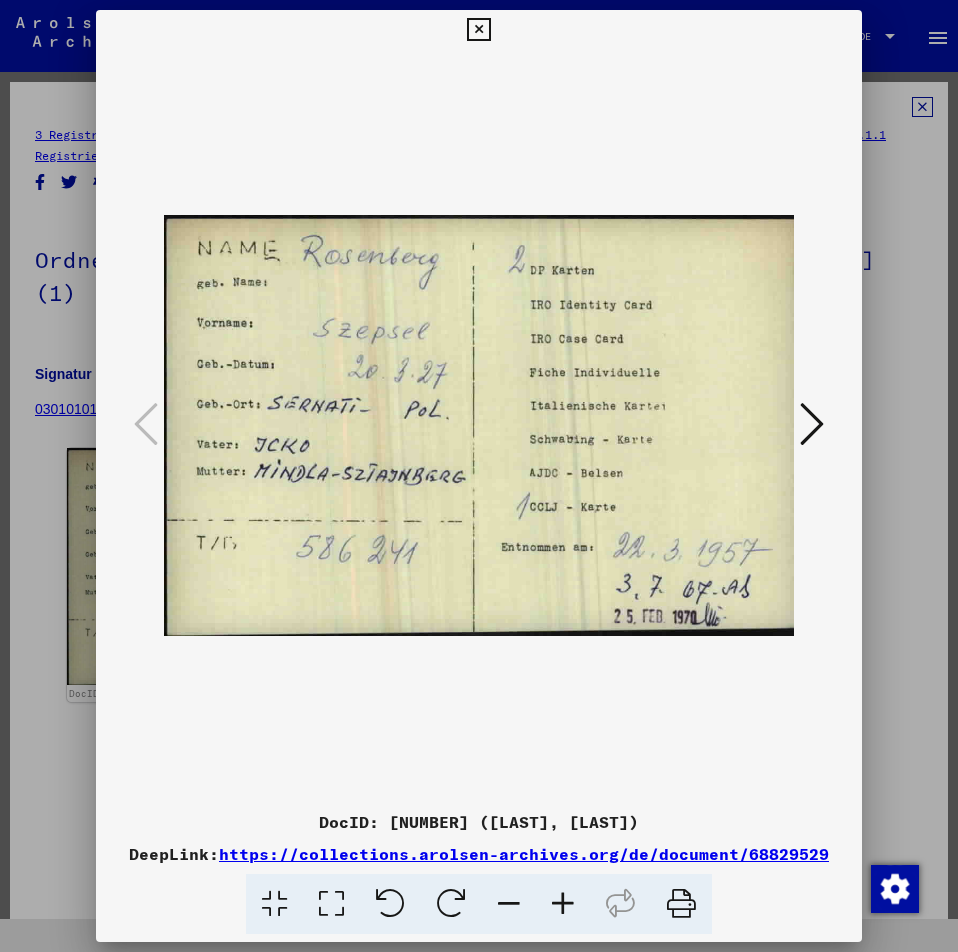 click at bounding box center (479, 426) 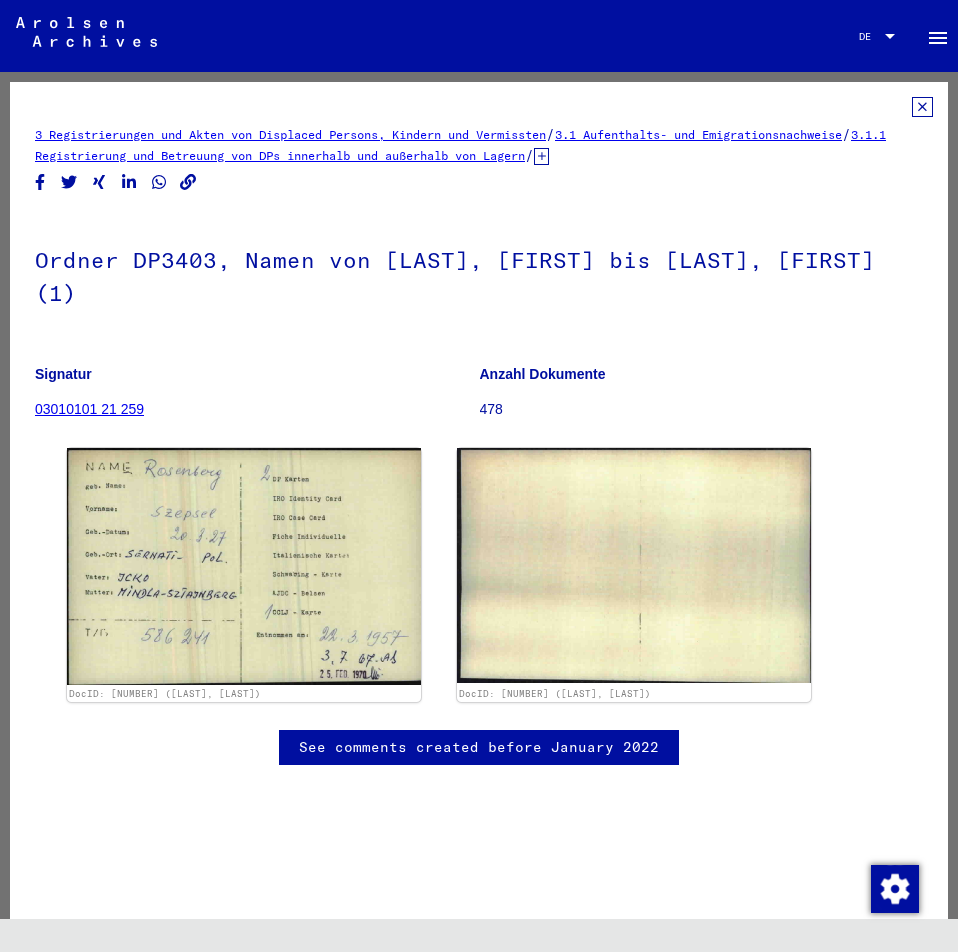 click 